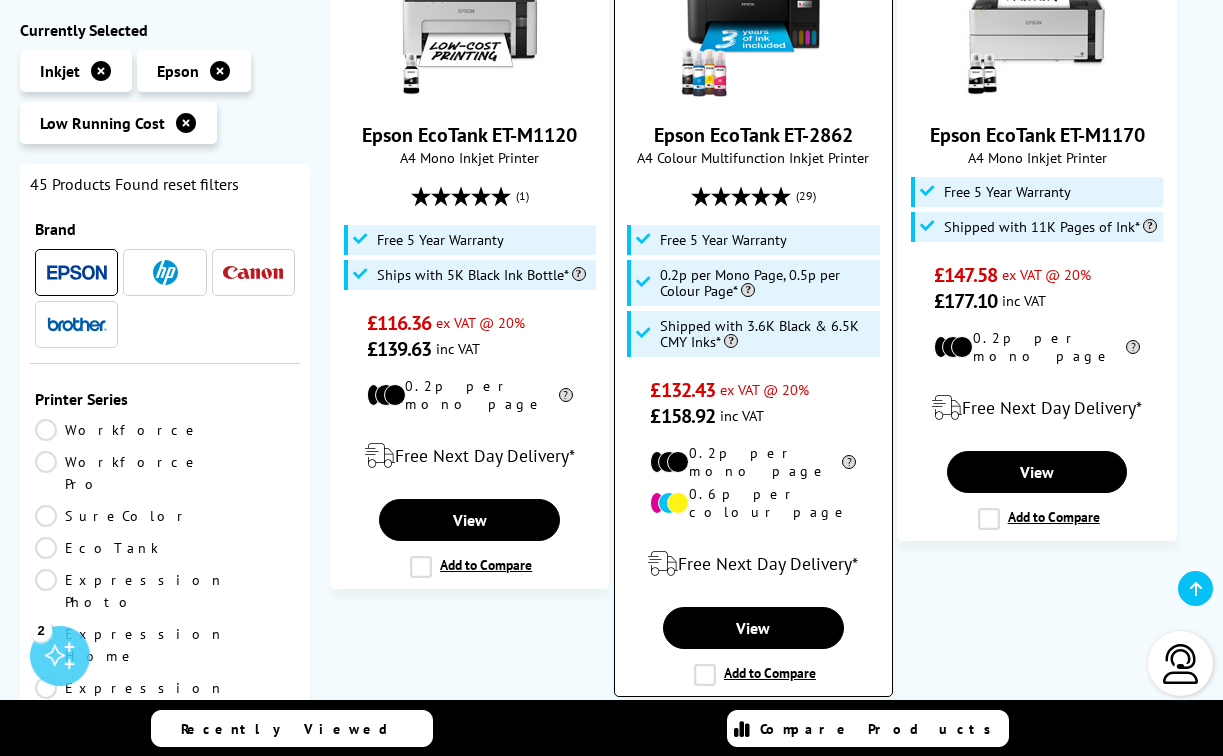 scroll, scrollTop: 542, scrollLeft: 0, axis: vertical 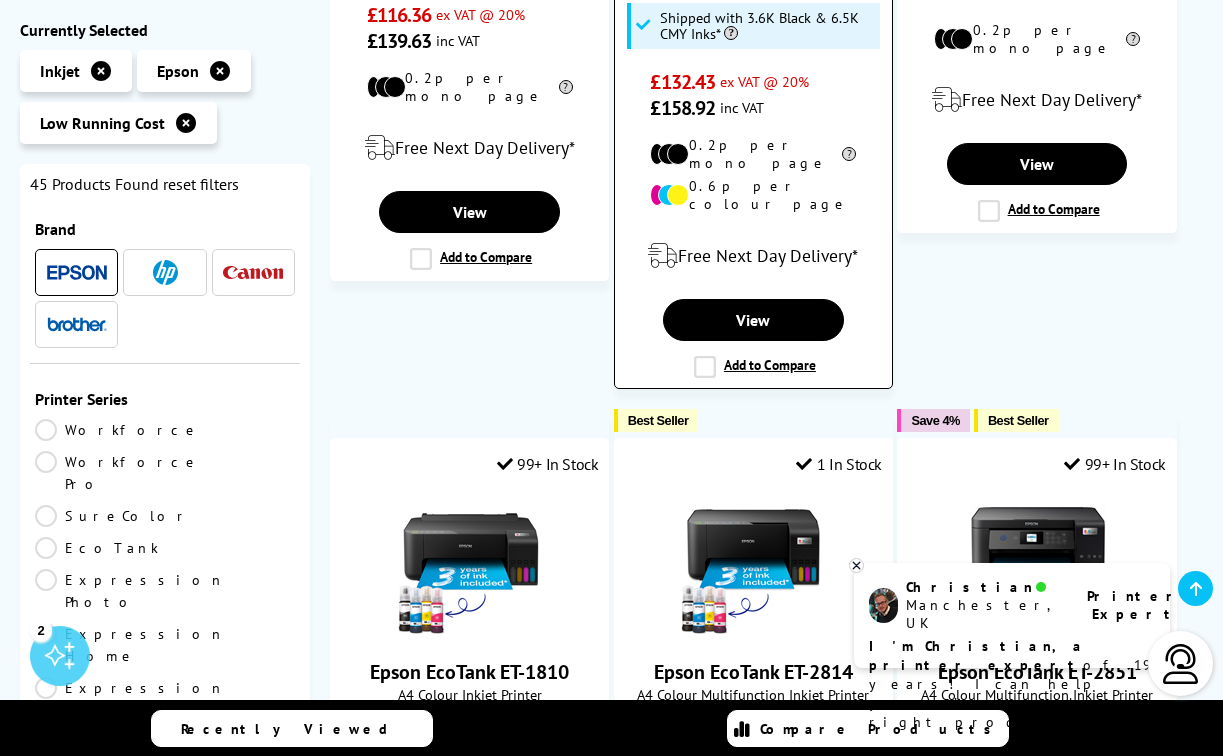 click on "Add to Compare" at bounding box center [755, 367] 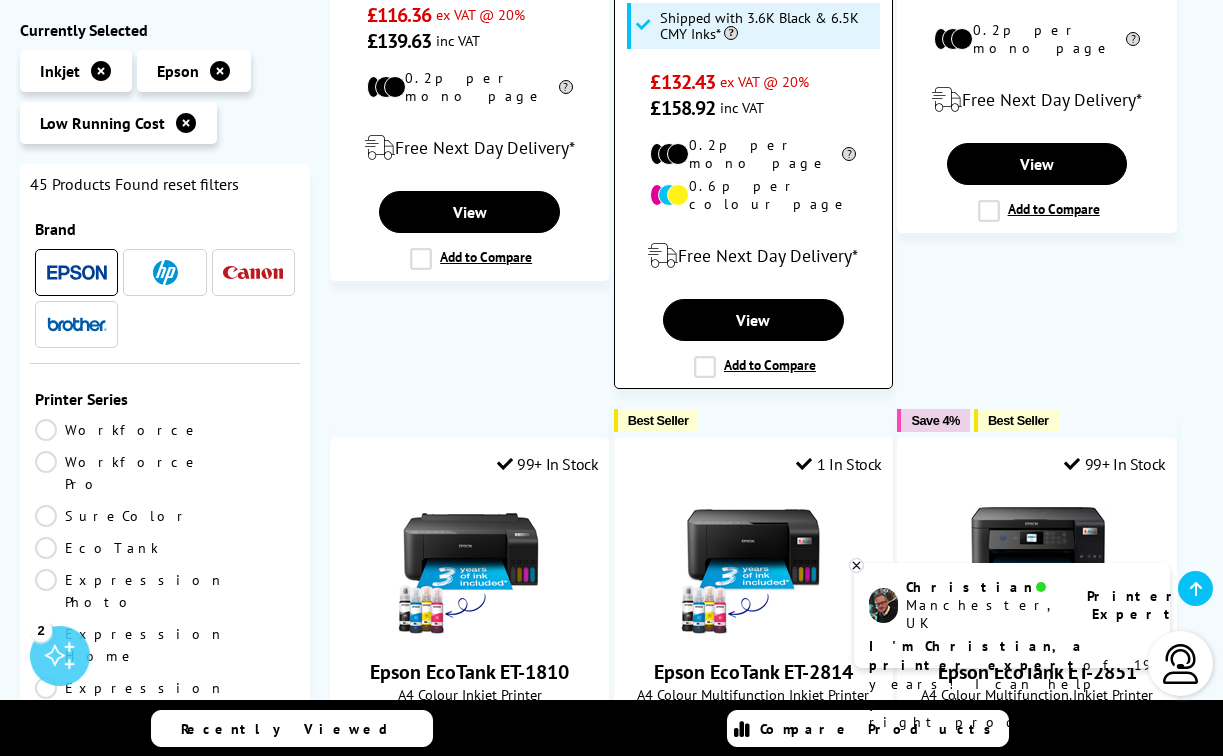 click on "Add to Compare" at bounding box center [755, 367] 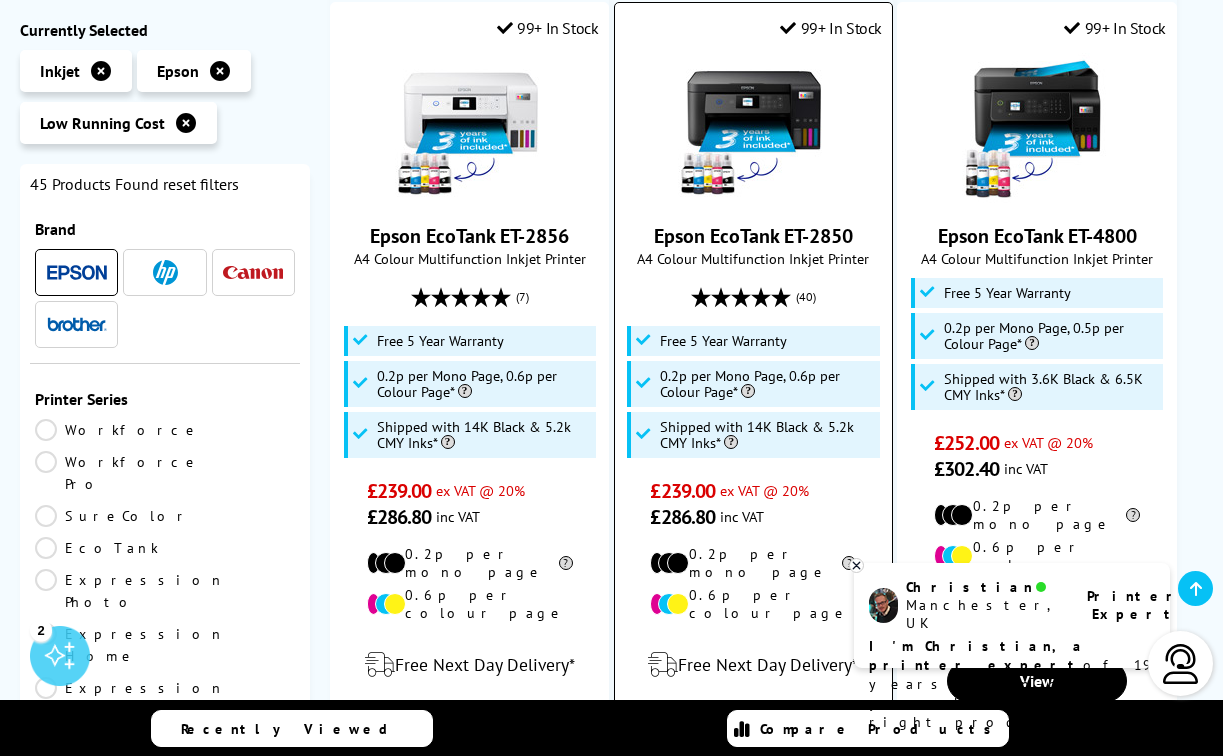scroll, scrollTop: 2955, scrollLeft: 0, axis: vertical 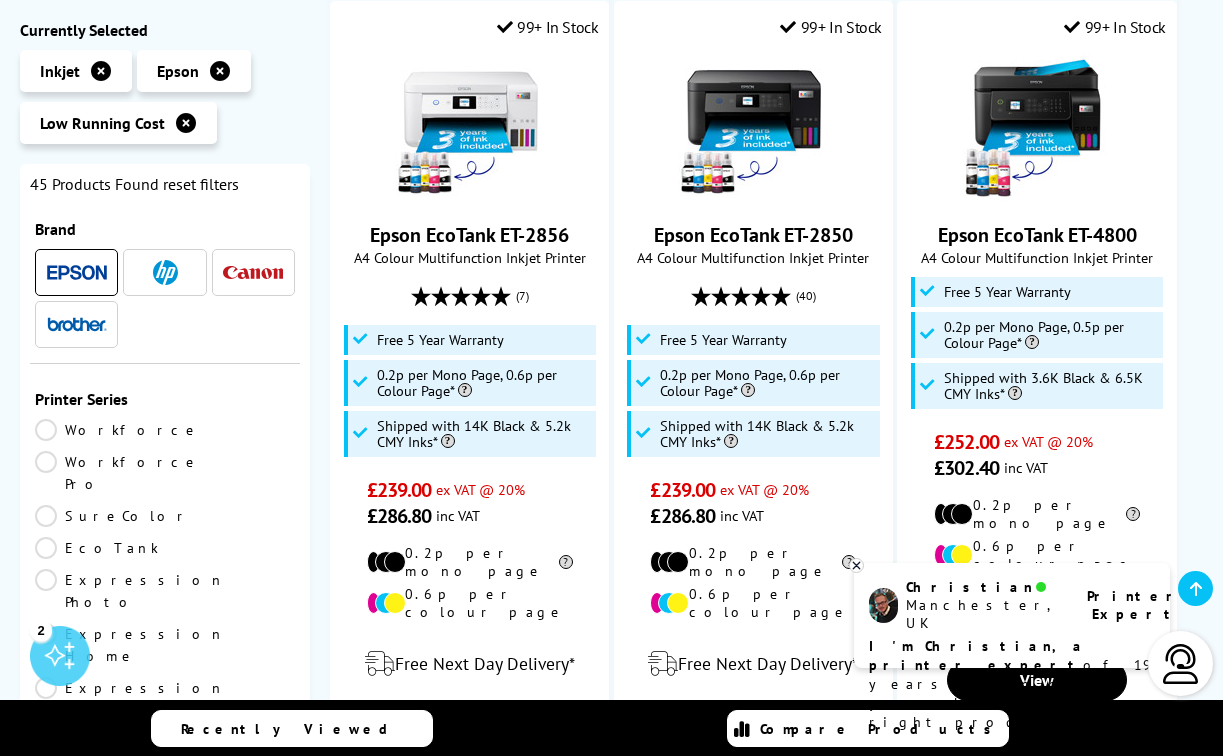 click at bounding box center (856, 565) 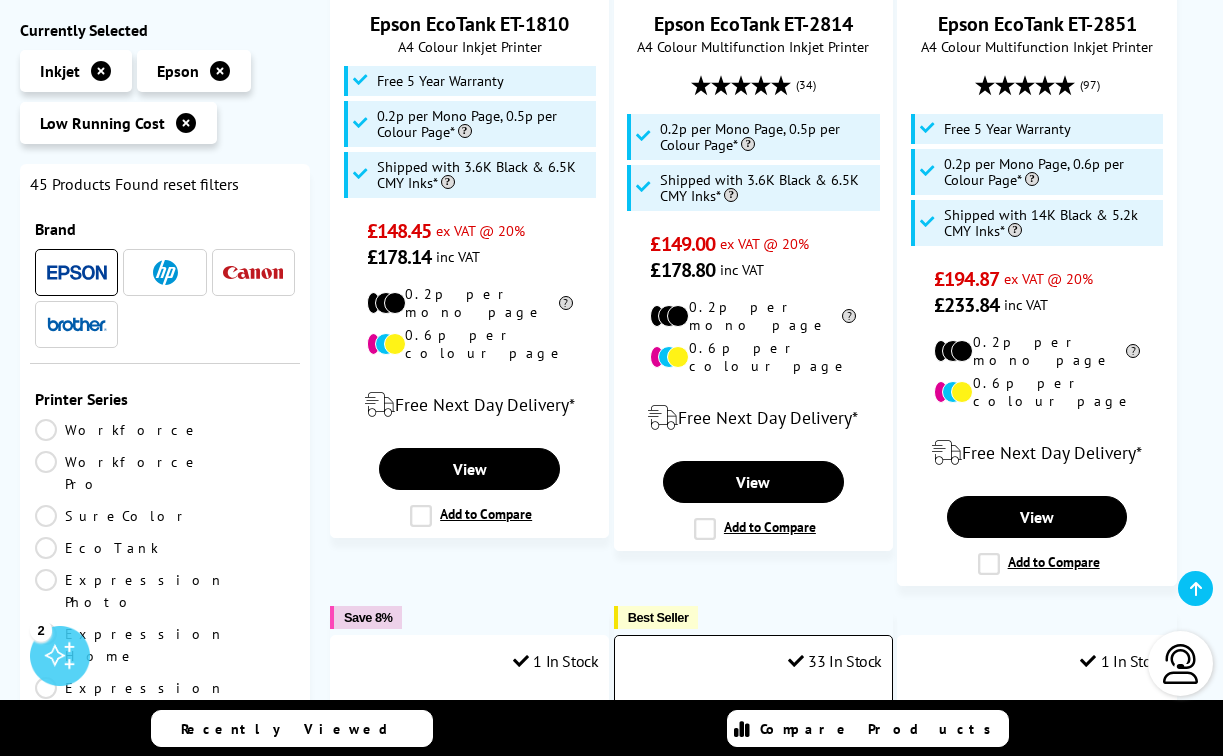 scroll, scrollTop: 1496, scrollLeft: 0, axis: vertical 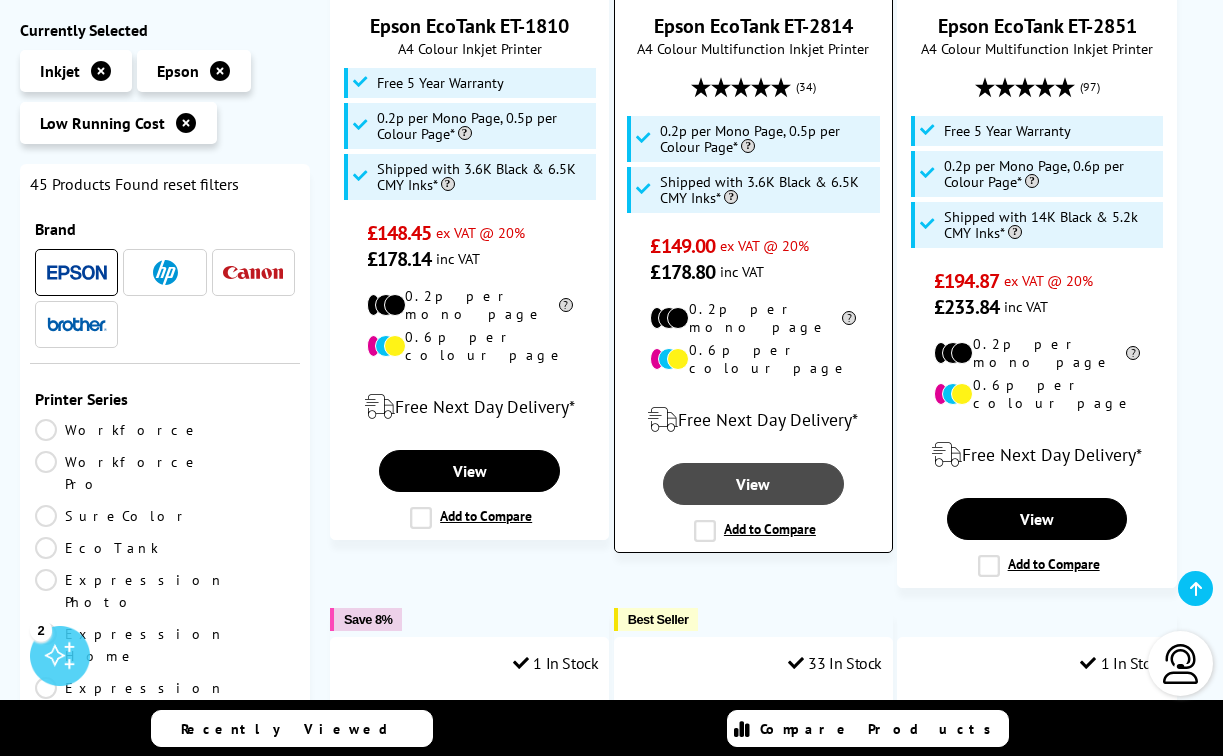 click on "View" at bounding box center [753, 484] 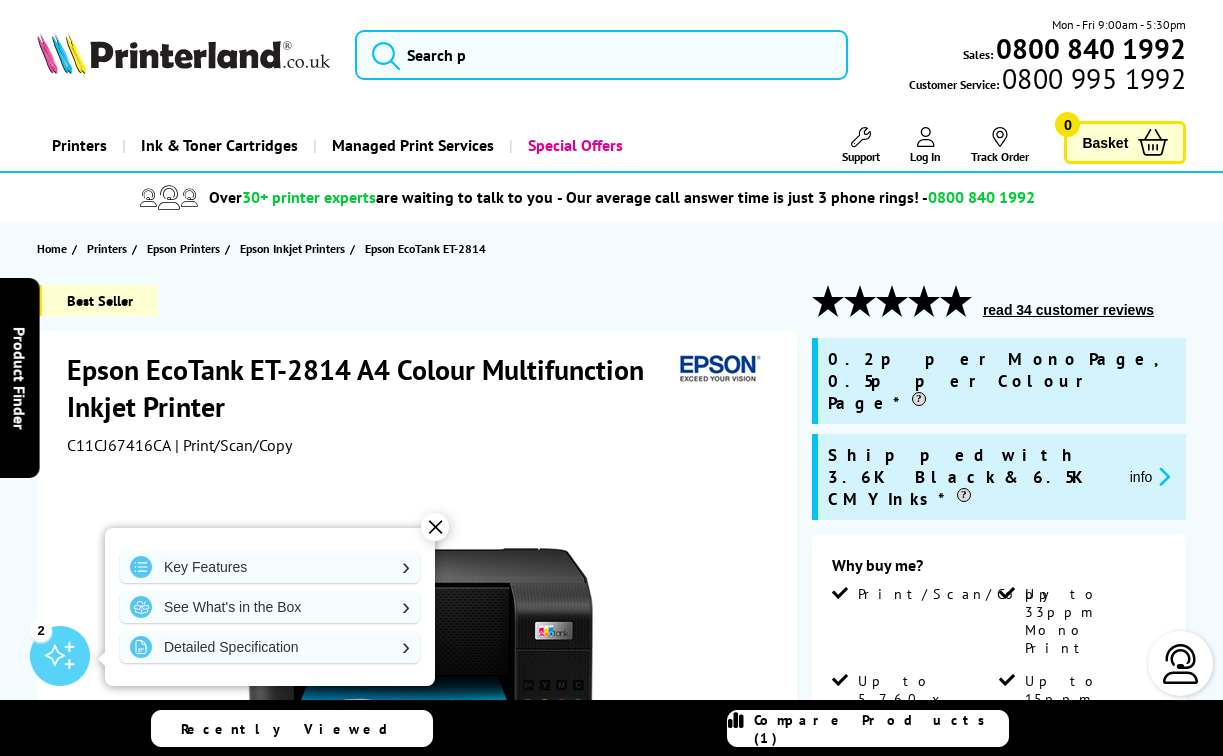 scroll, scrollTop: 12, scrollLeft: 0, axis: vertical 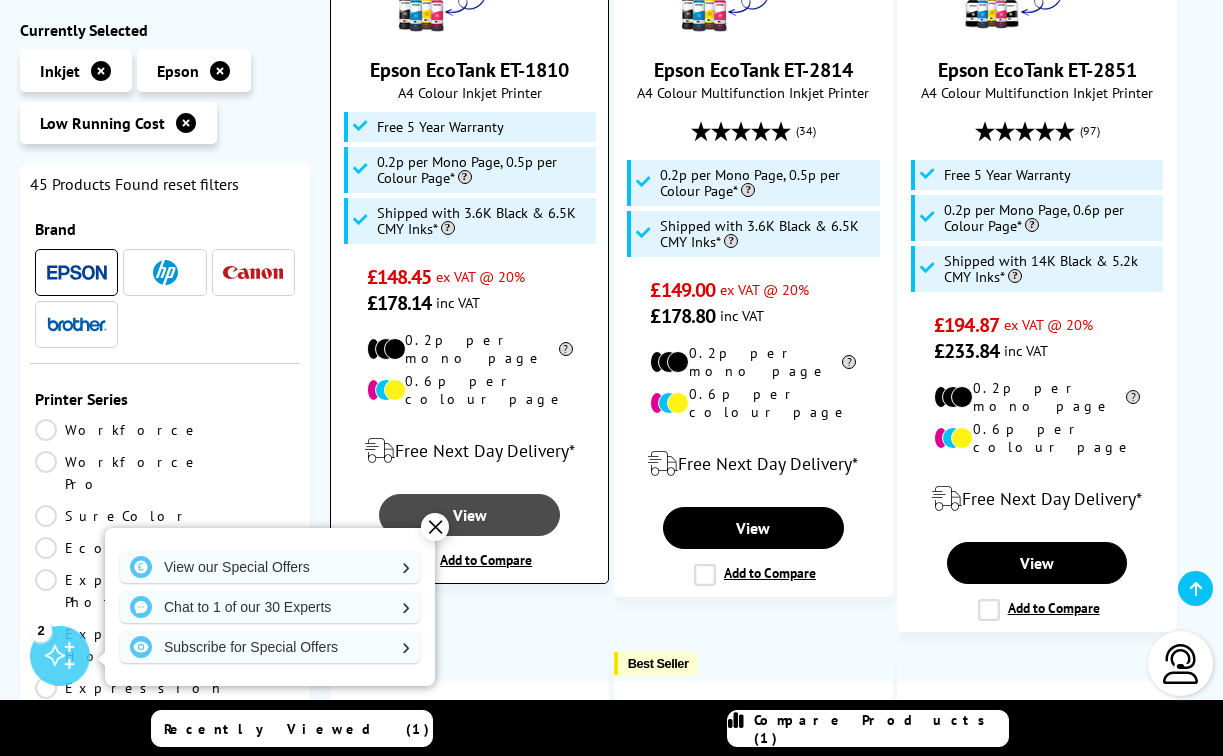 click on "View" at bounding box center [469, 515] 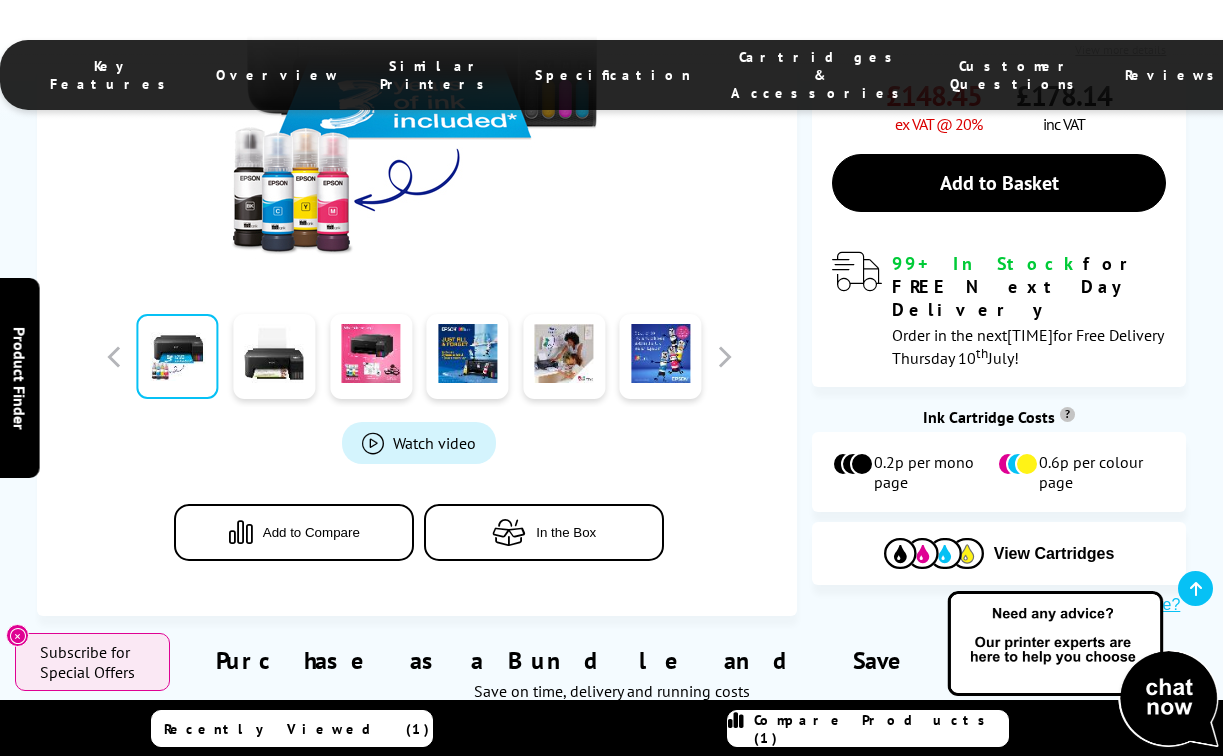 scroll, scrollTop: 847, scrollLeft: 0, axis: vertical 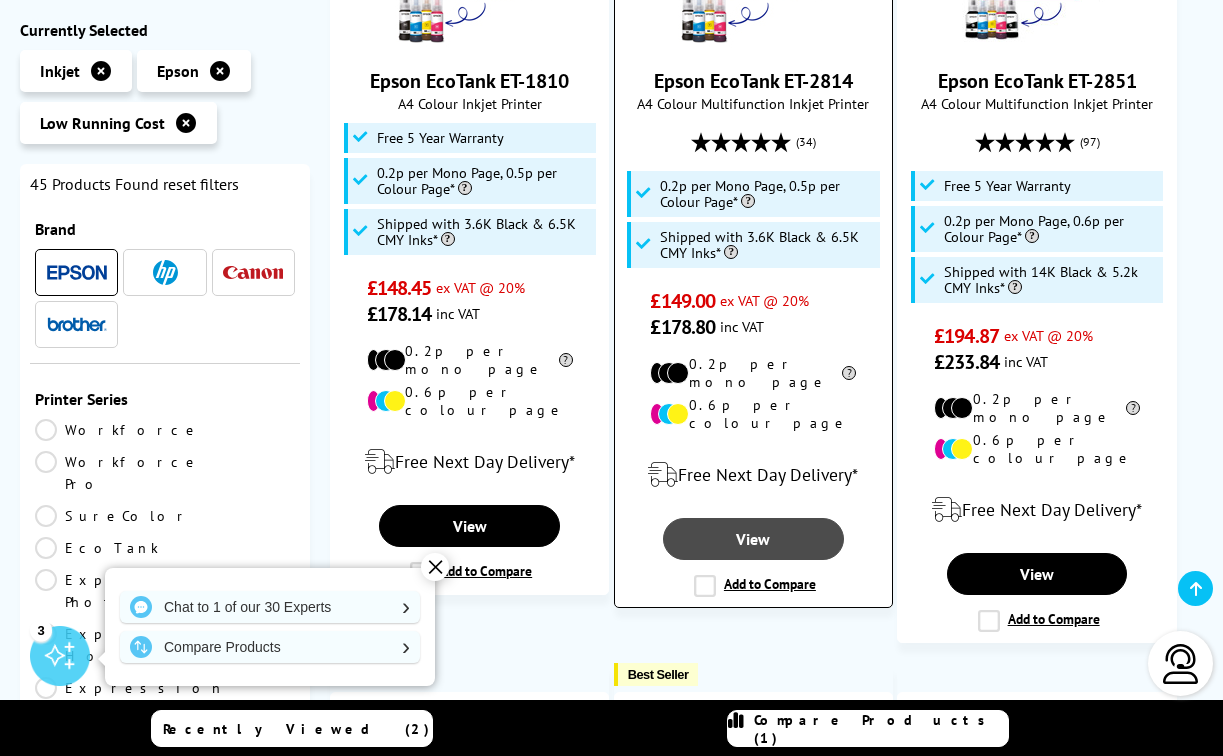 click on "View" at bounding box center (753, 539) 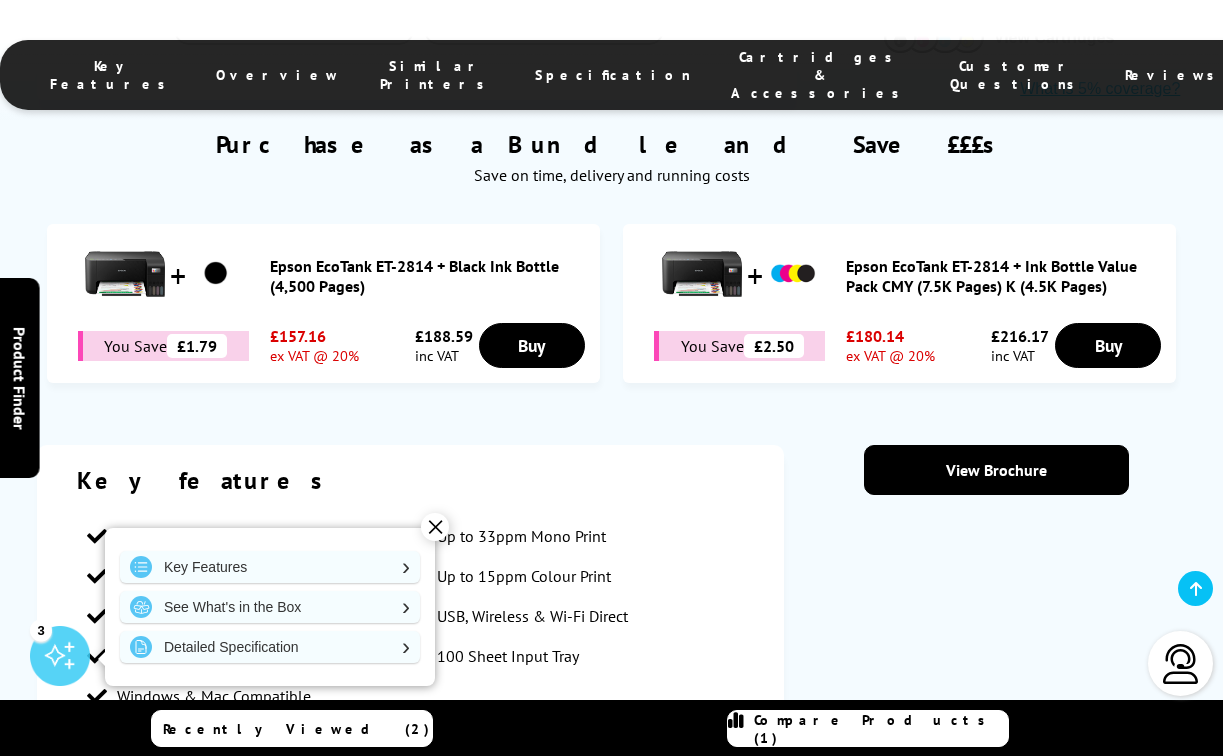 scroll, scrollTop: 1421, scrollLeft: 0, axis: vertical 